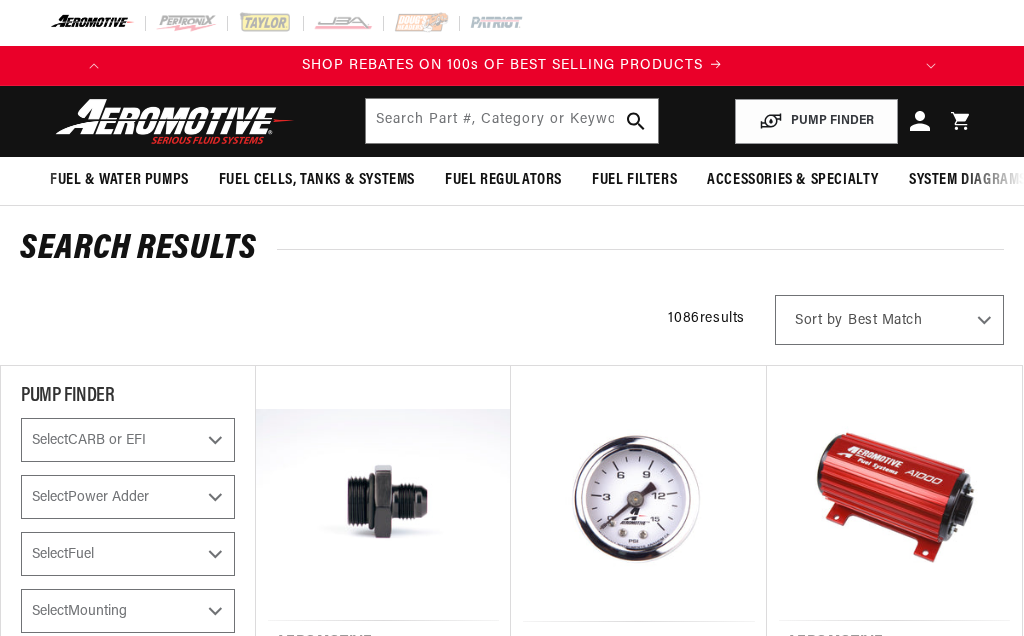 scroll, scrollTop: 0, scrollLeft: 0, axis: both 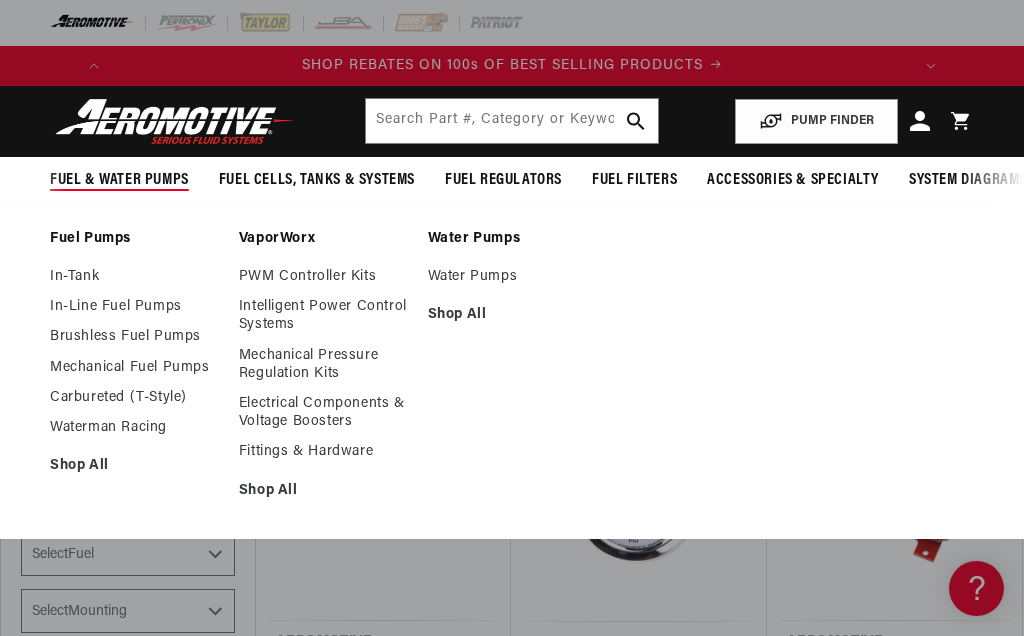click on "In-Line Fuel Pumps" at bounding box center (134, 307) 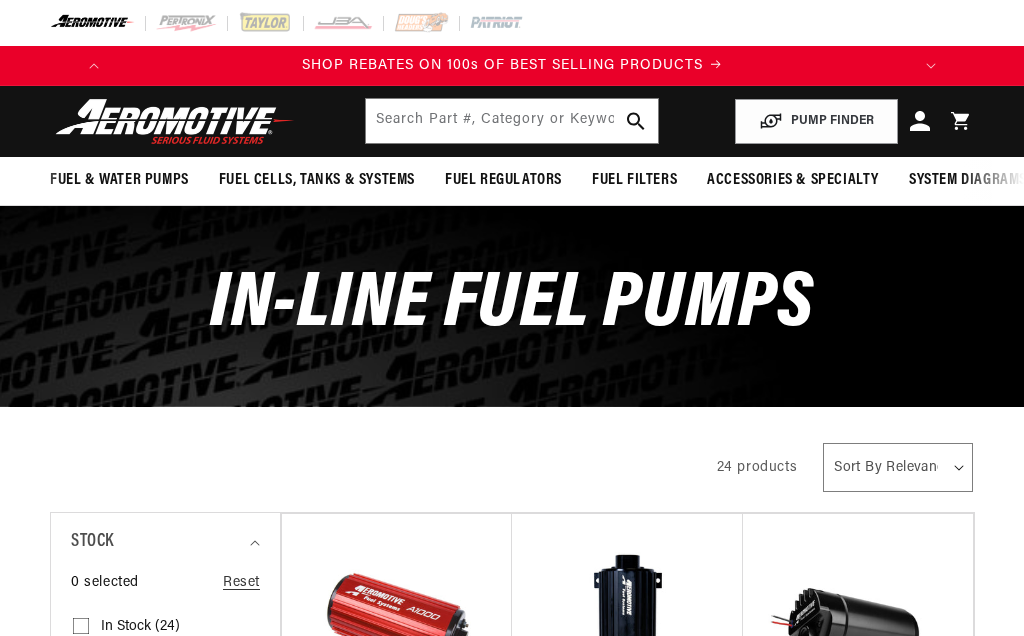 scroll, scrollTop: 0, scrollLeft: 0, axis: both 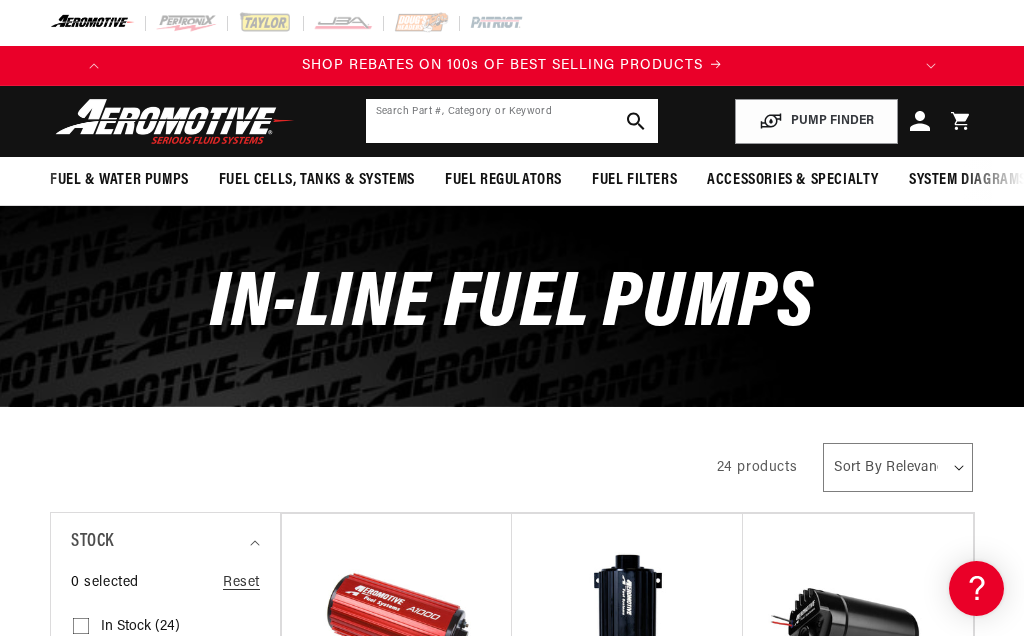 click 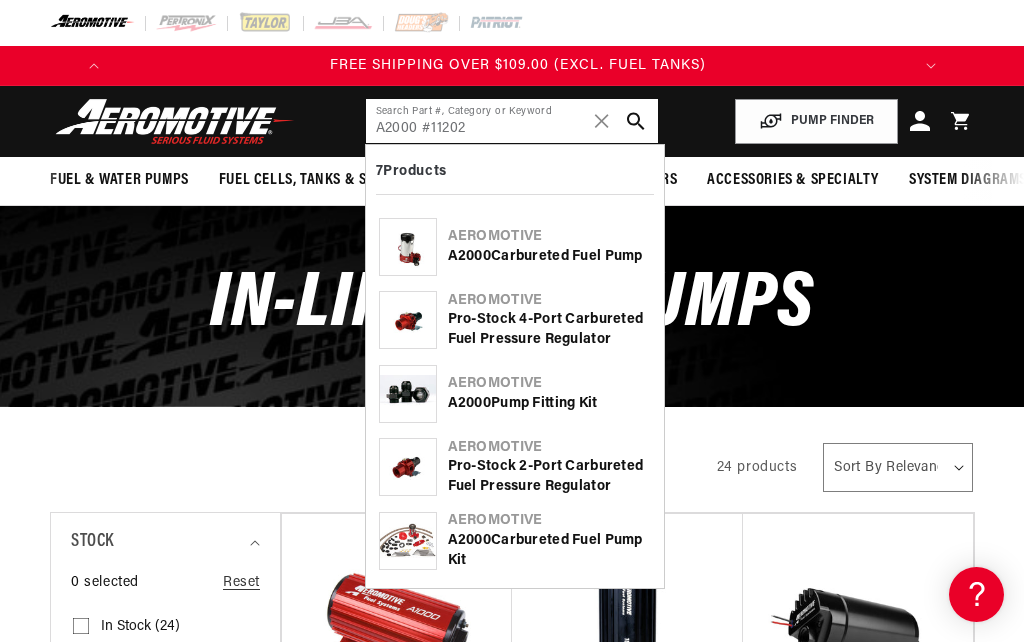type on "A2000 #[NUMBER]" 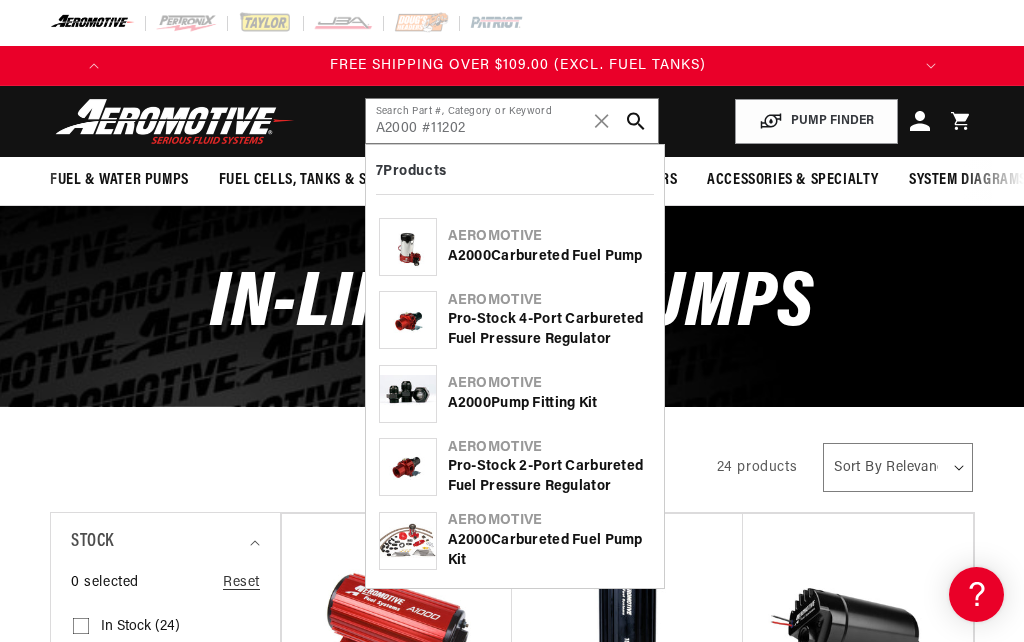 click 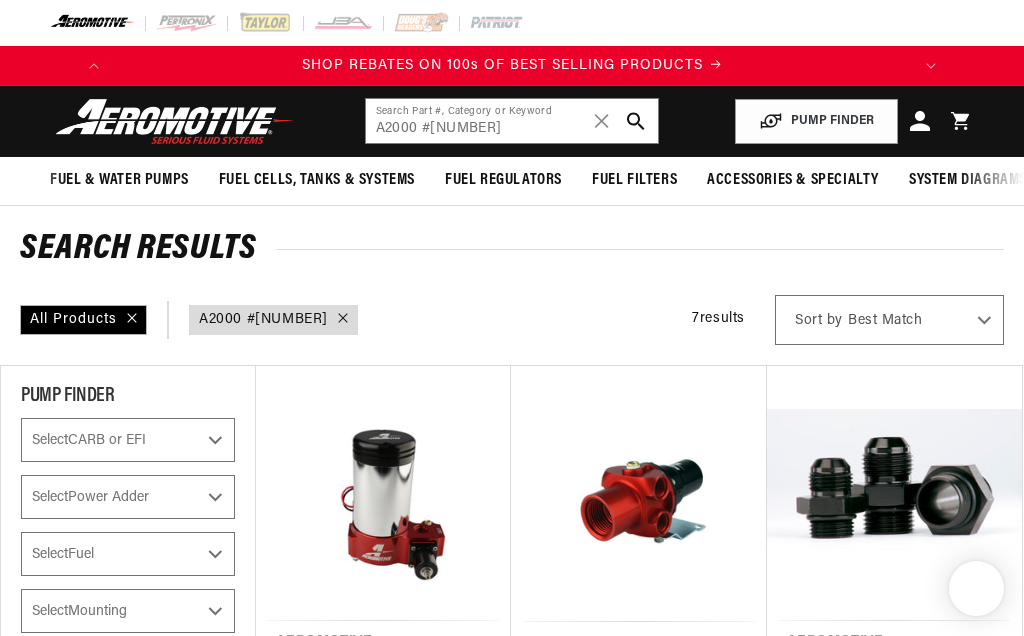 scroll, scrollTop: 0, scrollLeft: 0, axis: both 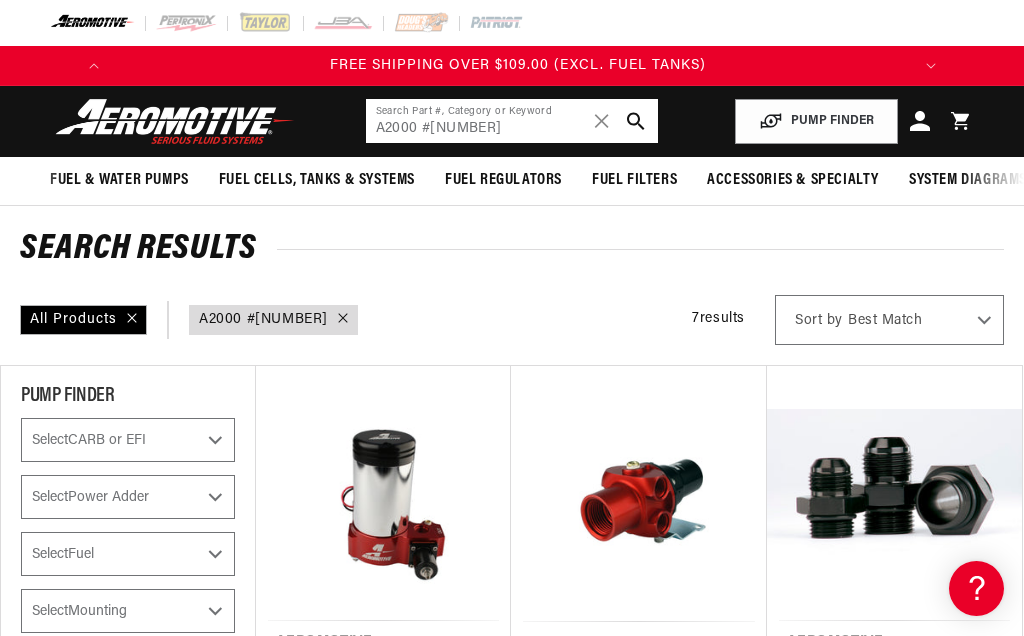 click on "✕" 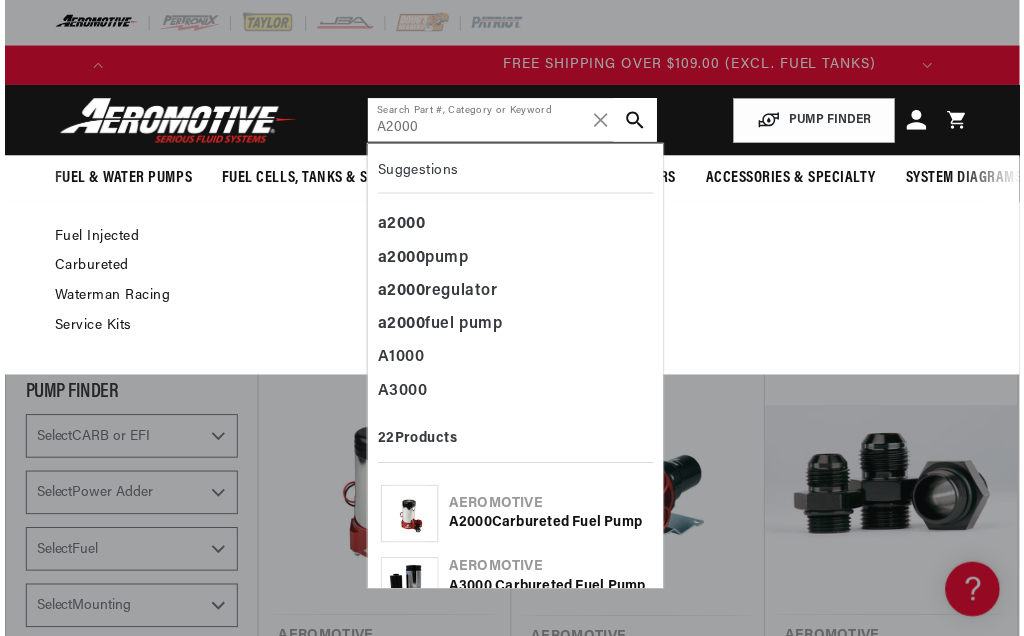 scroll, scrollTop: 0, scrollLeft: 791, axis: horizontal 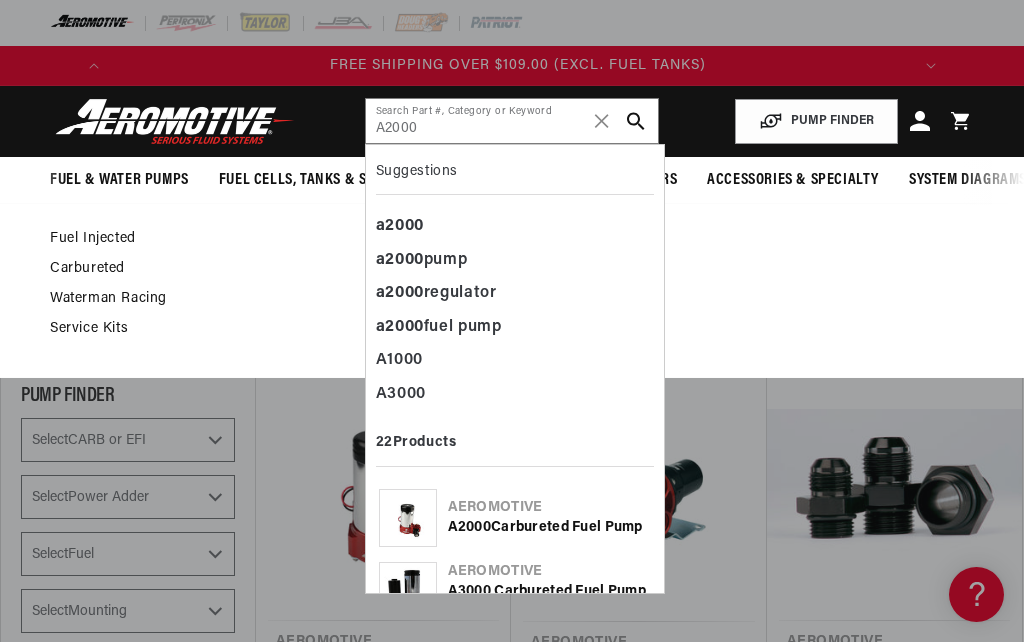 click 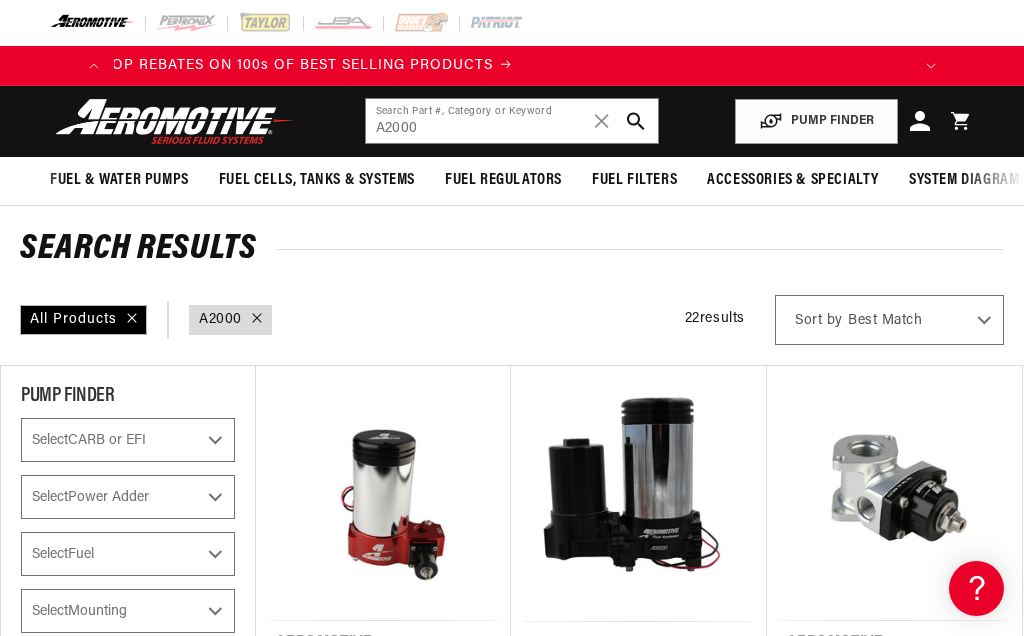 scroll, scrollTop: 0, scrollLeft: 0, axis: both 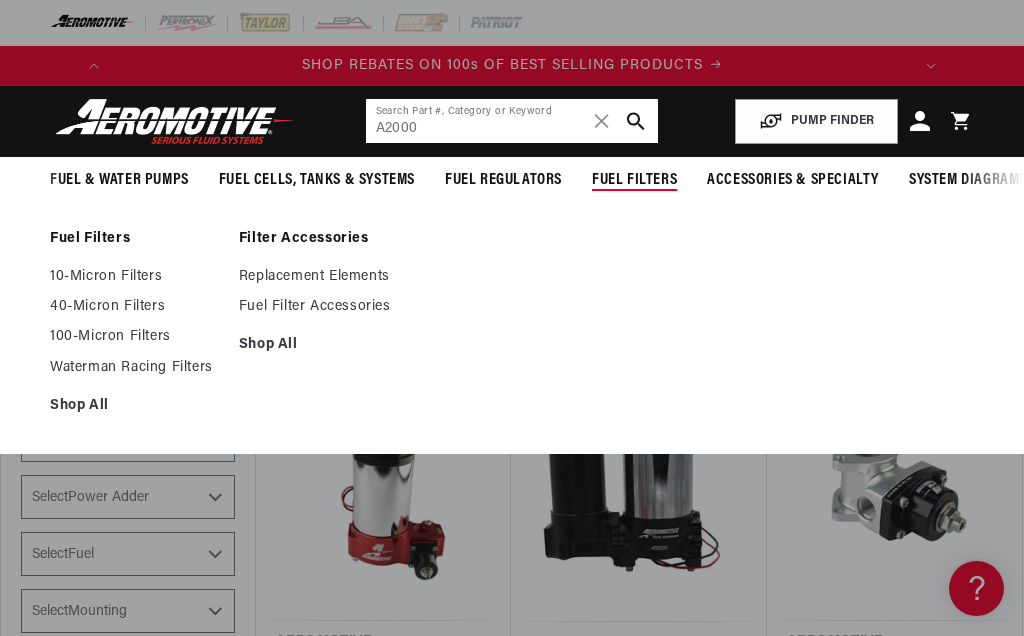 click on "A2000" 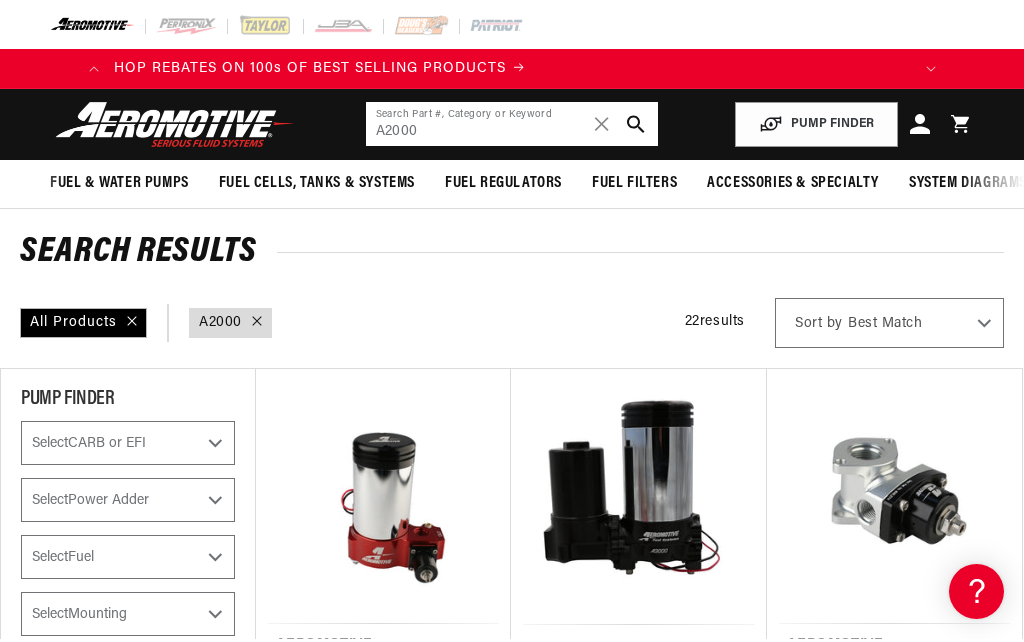 scroll, scrollTop: 0, scrollLeft: 791, axis: horizontal 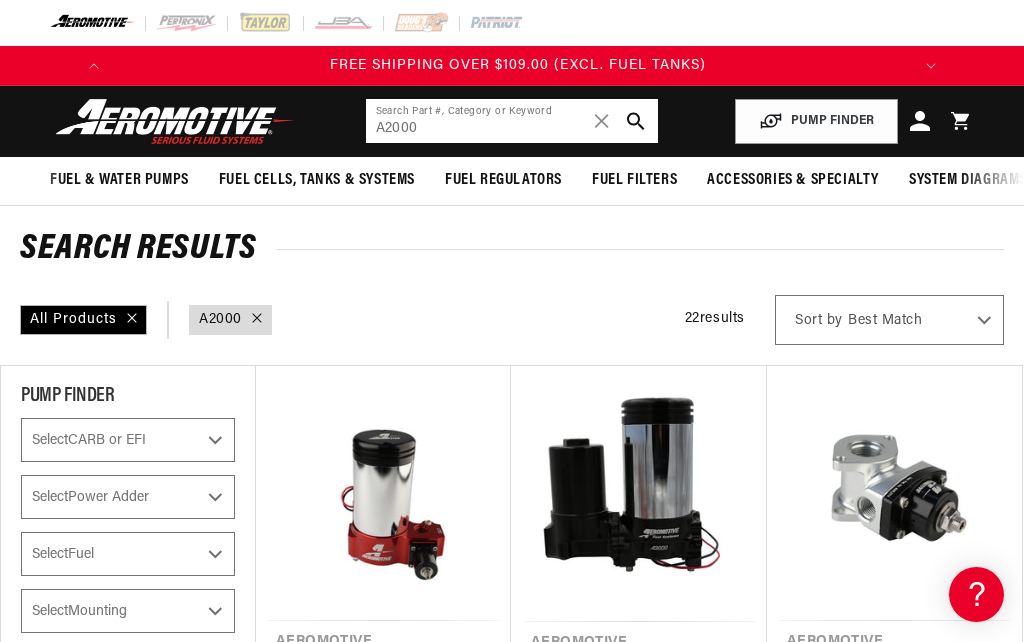 click on "A2000" 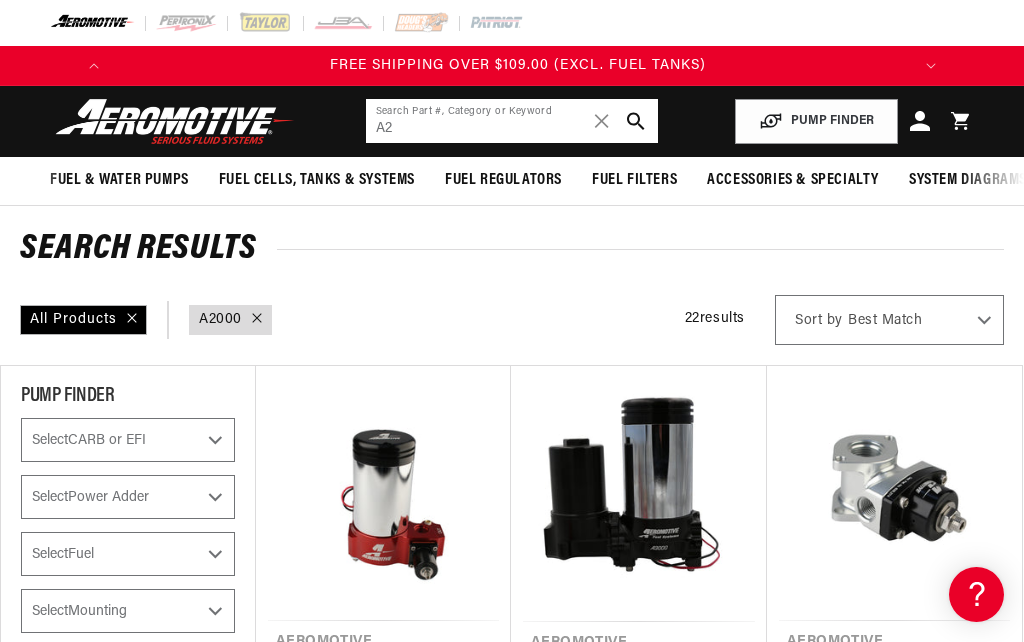 type on "A" 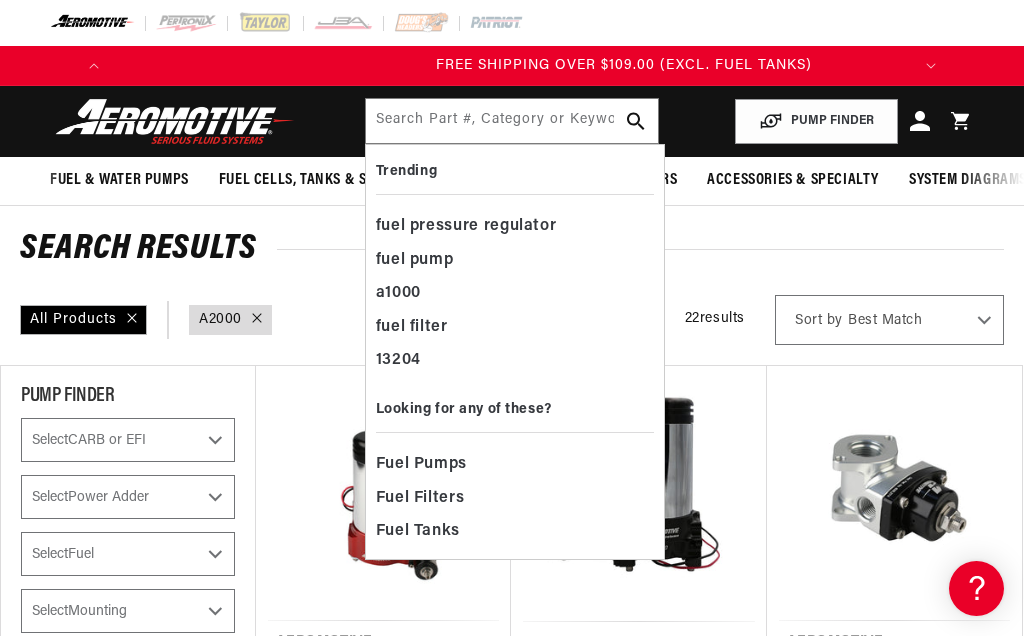 scroll, scrollTop: 0, scrollLeft: 791, axis: horizontal 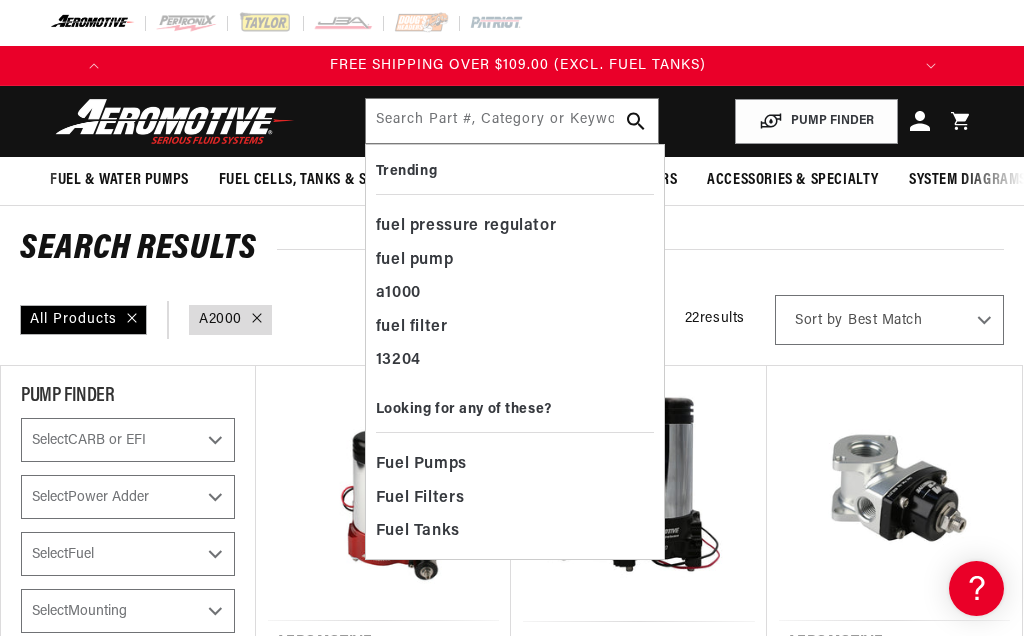 click on "Fuel & Water Pumps
Fuel Pumps
In-Tank
In-Line Fuel Pumps
Shop All" at bounding box center [512, 181] 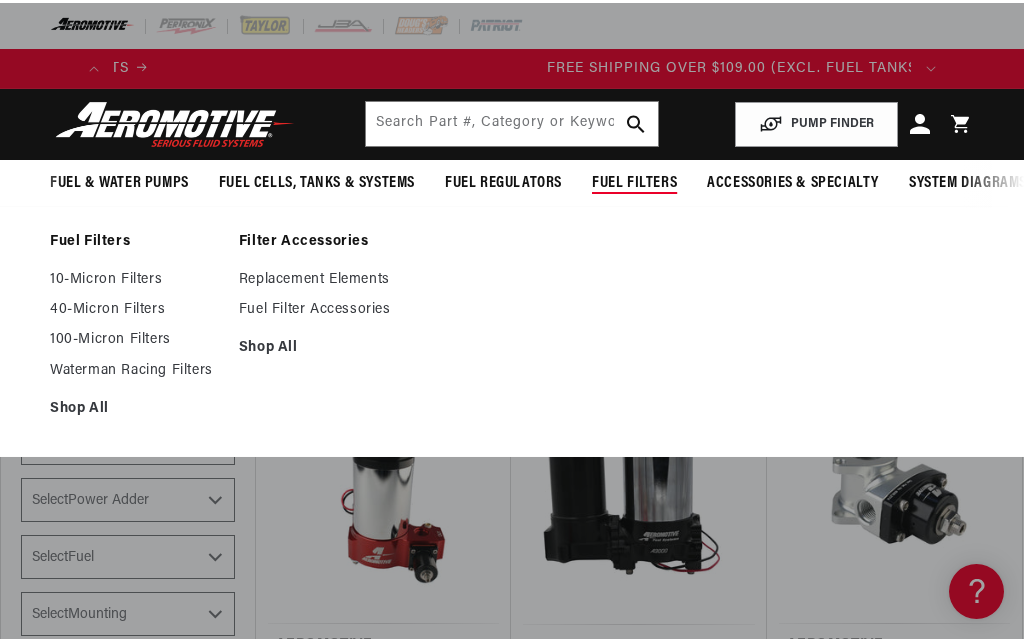 scroll, scrollTop: 0, scrollLeft: 791, axis: horizontal 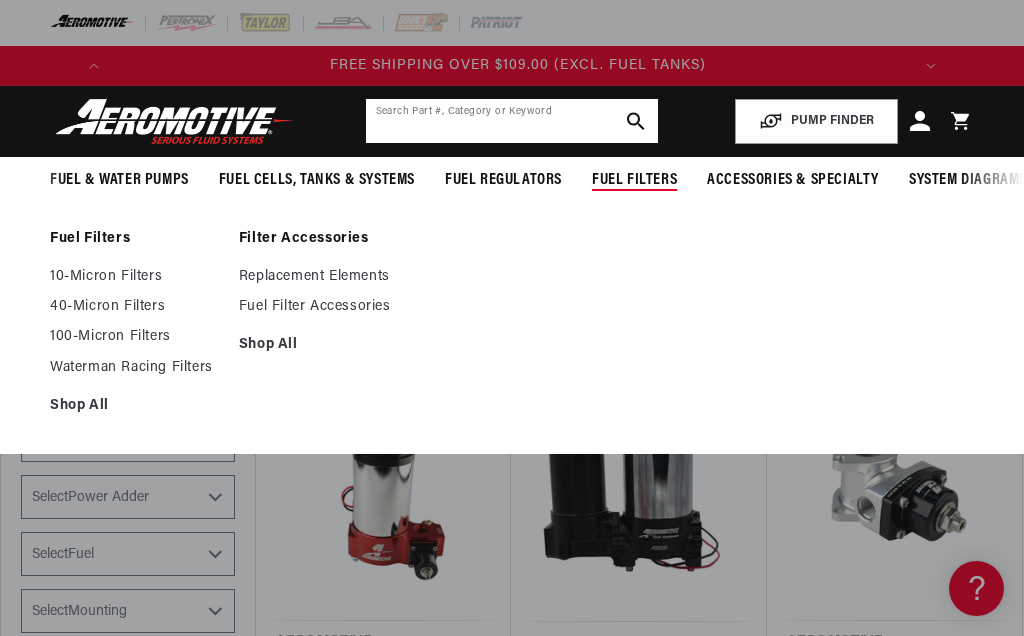 click 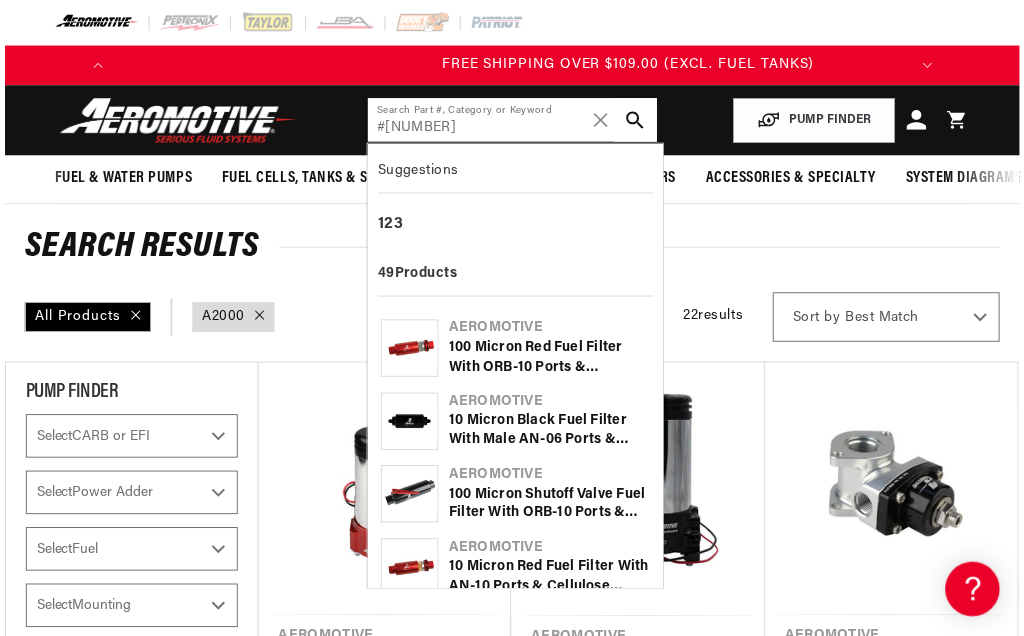 scroll, scrollTop: 0, scrollLeft: 791, axis: horizontal 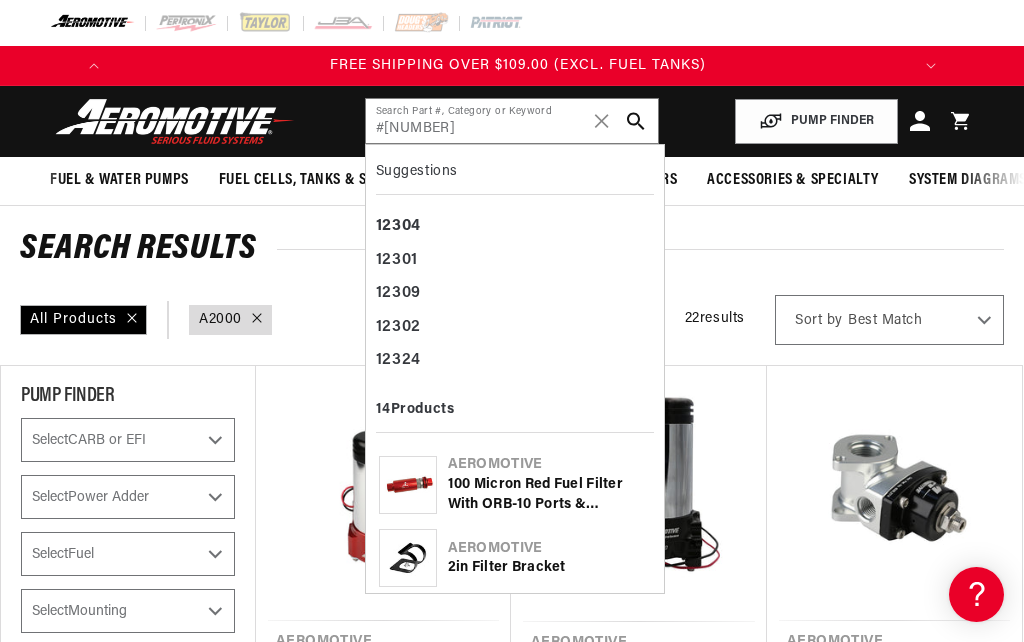 click 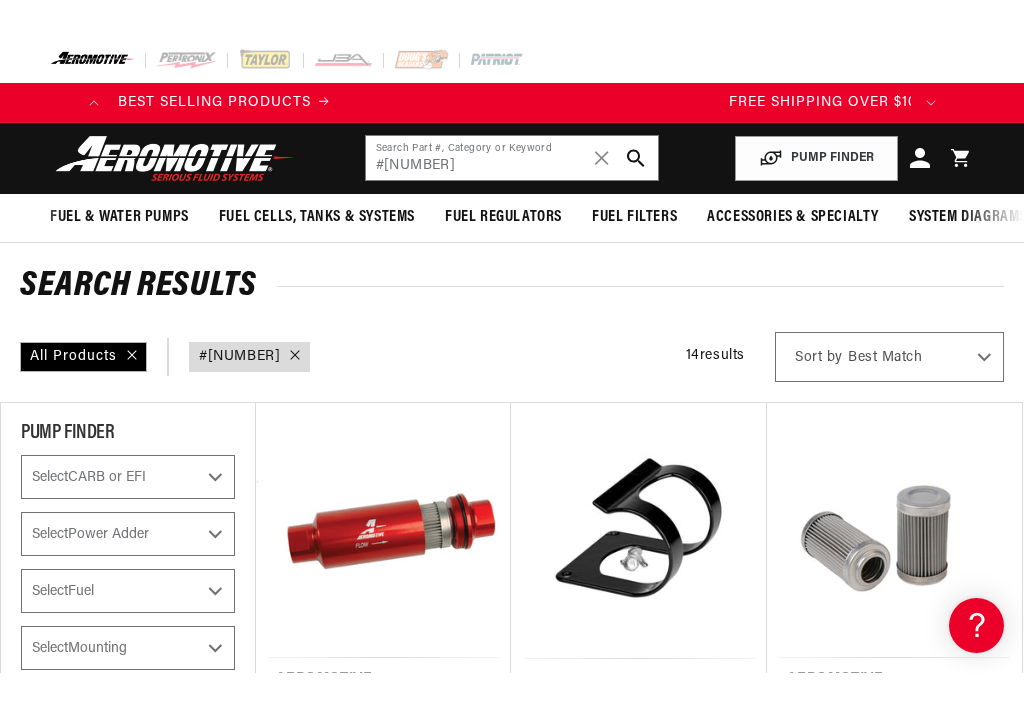 scroll, scrollTop: 0, scrollLeft: 0, axis: both 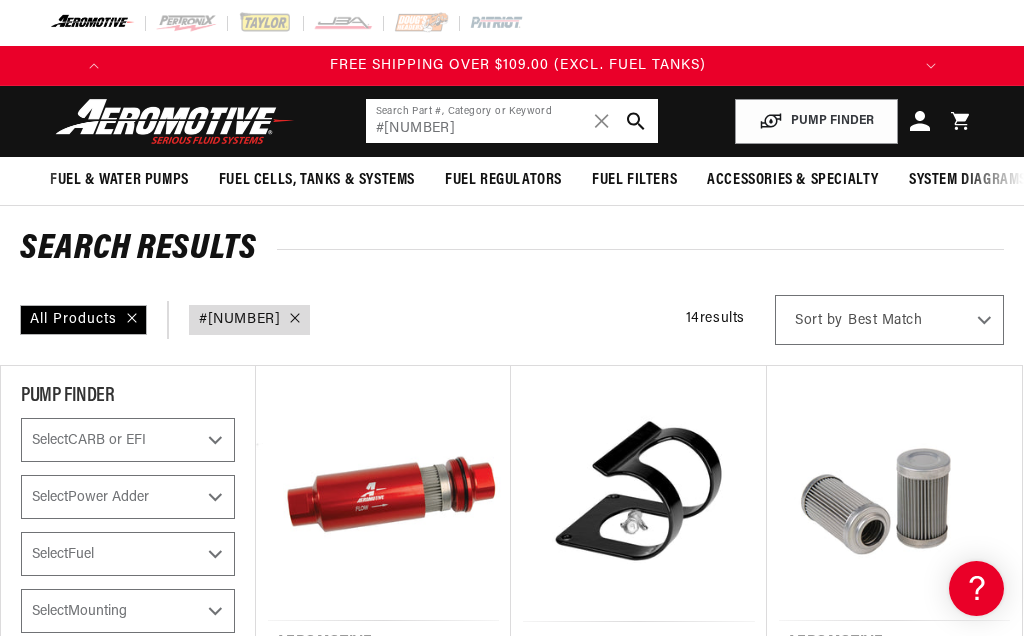 click on "#12304" 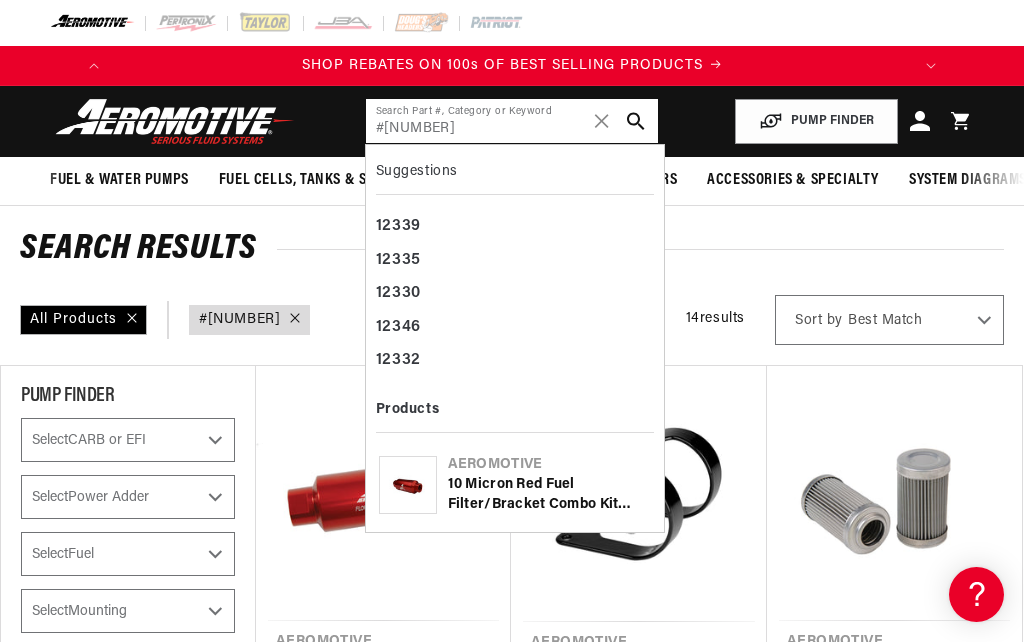 type on "#12336" 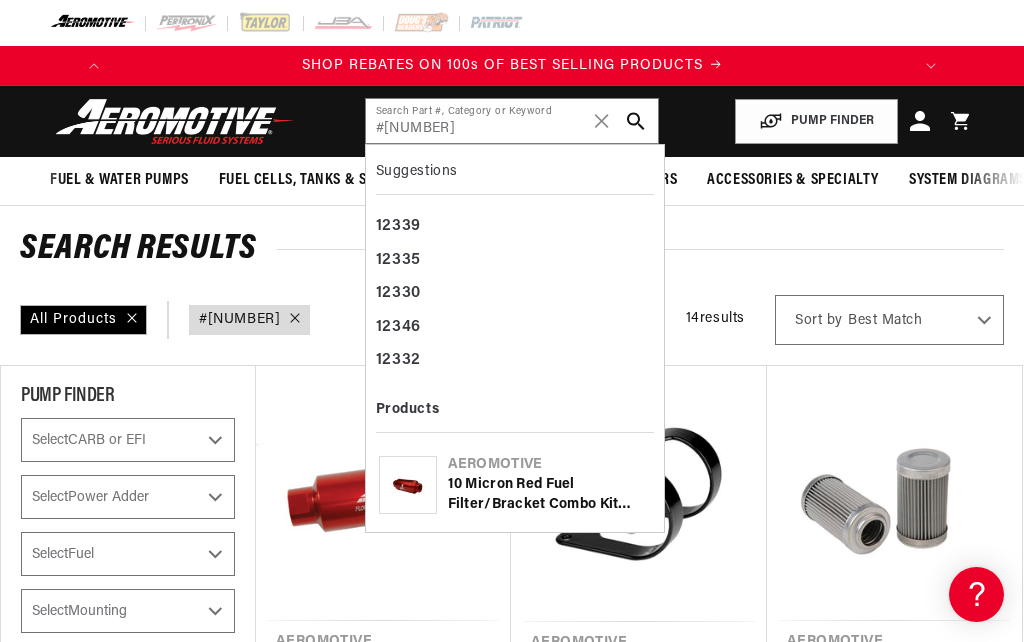 click 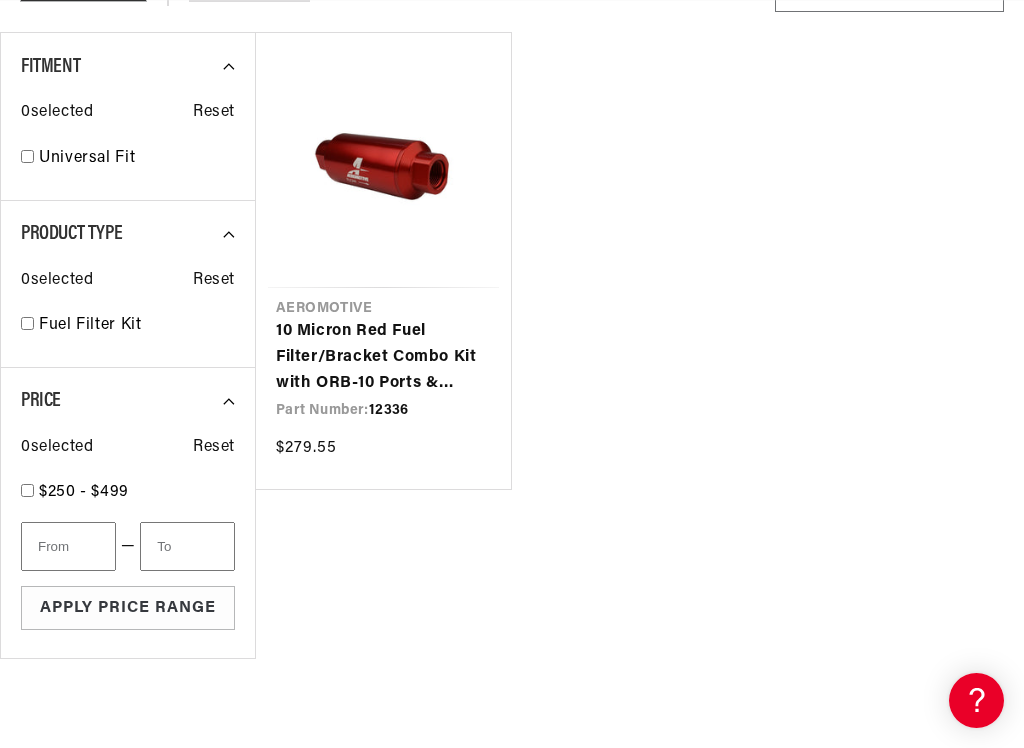 click on "10 Micron Red Fuel Filter/Bracket Combo Kit with ORB-10 Ports & Cellulose Element" at bounding box center [383, 357] 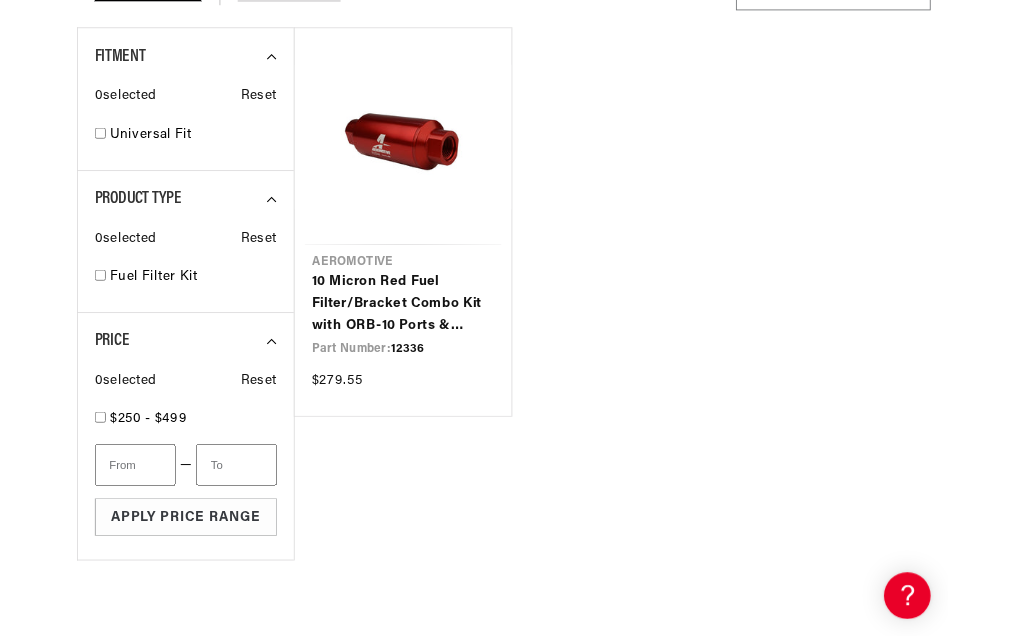 scroll, scrollTop: 389, scrollLeft: 0, axis: vertical 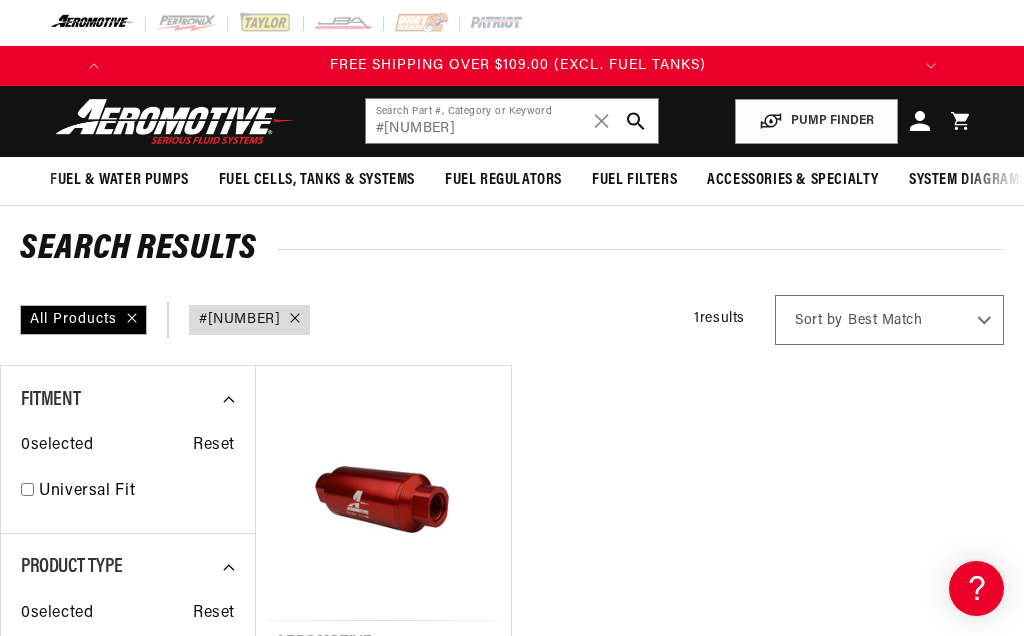 click on "✕" 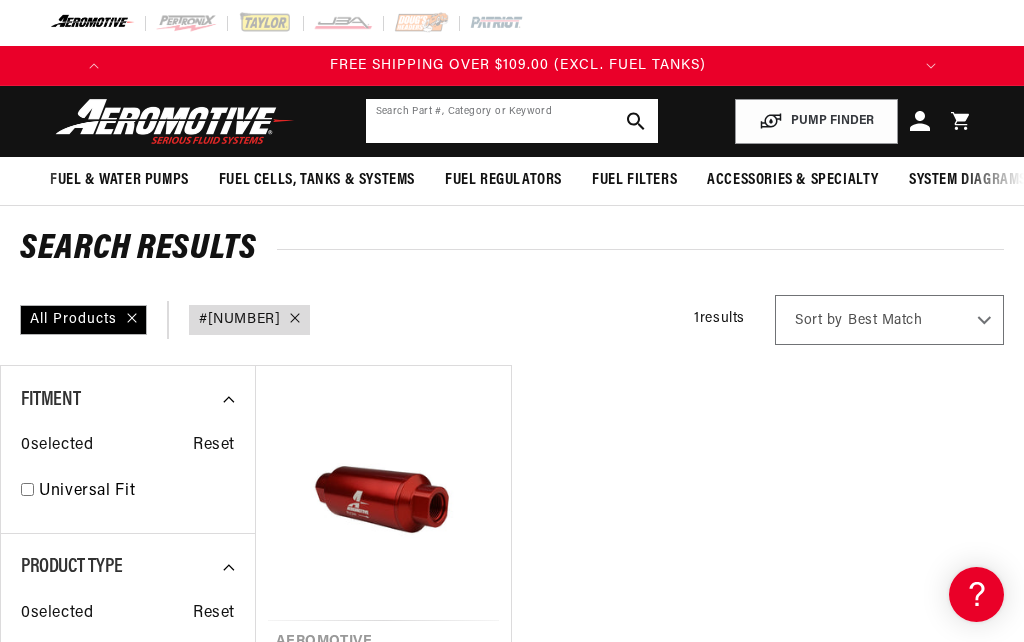 click 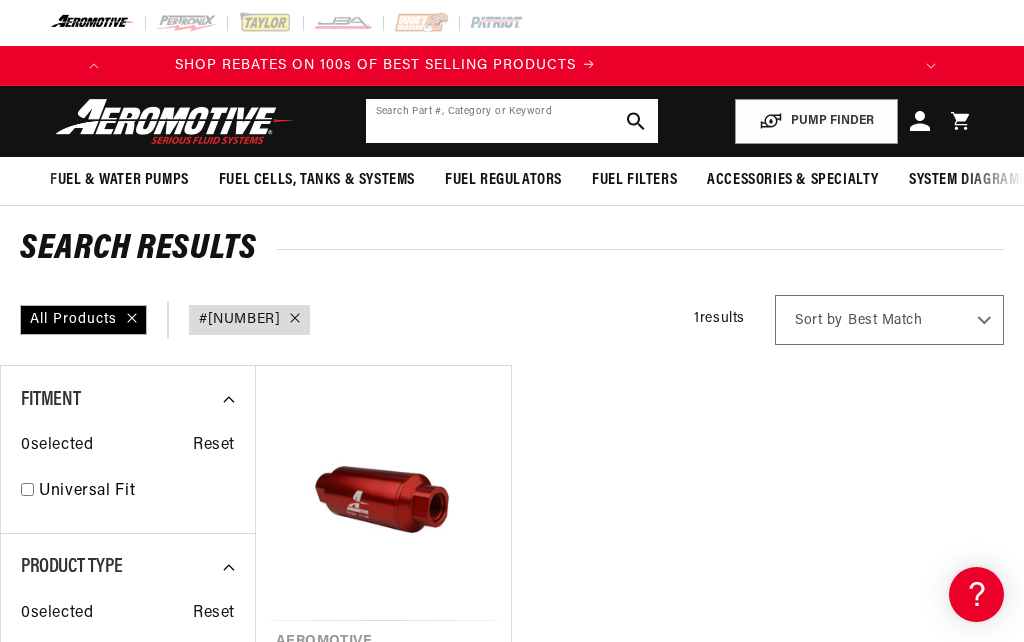 scroll, scrollTop: 0, scrollLeft: 0, axis: both 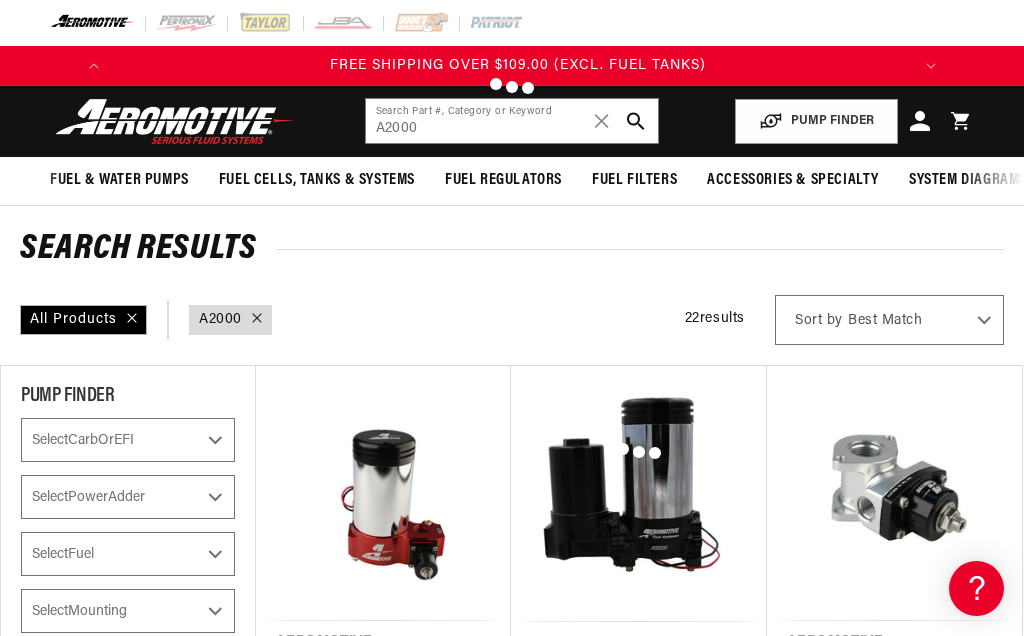 type on "A2000 #11202" 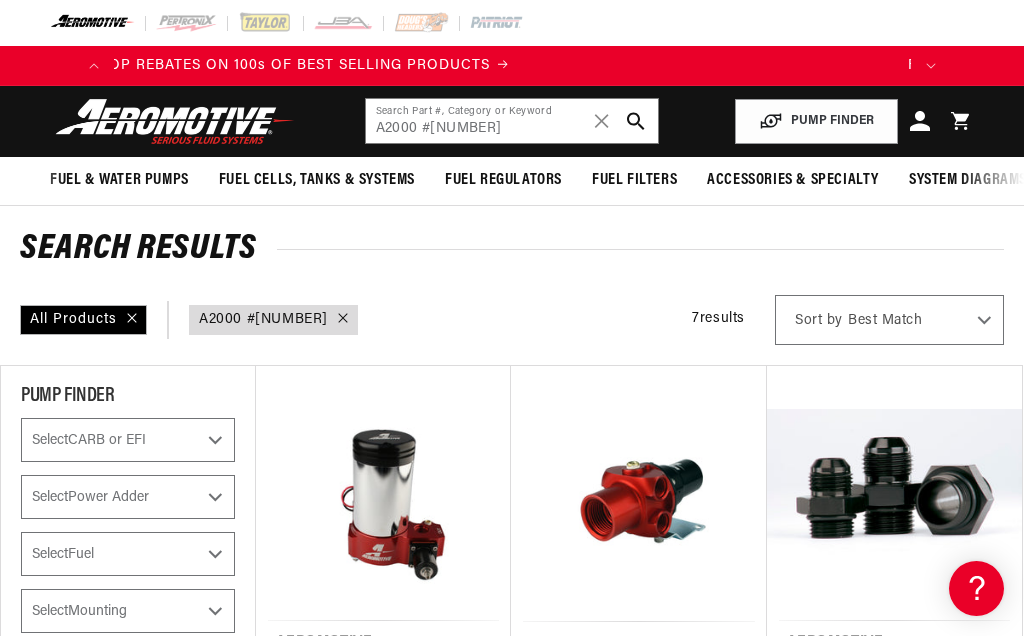 scroll, scrollTop: 0, scrollLeft: 0, axis: both 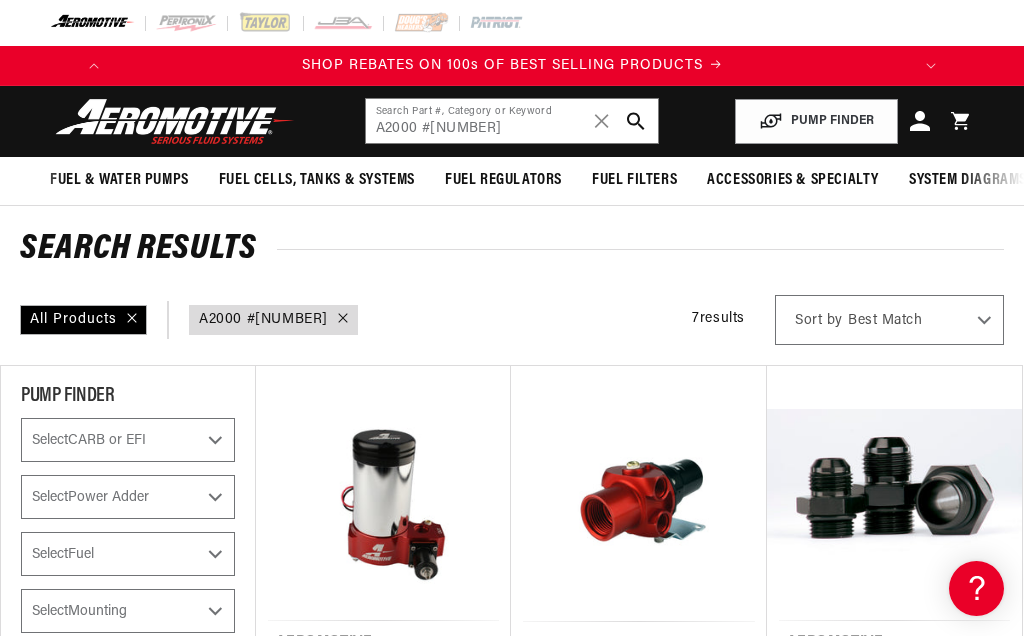 click 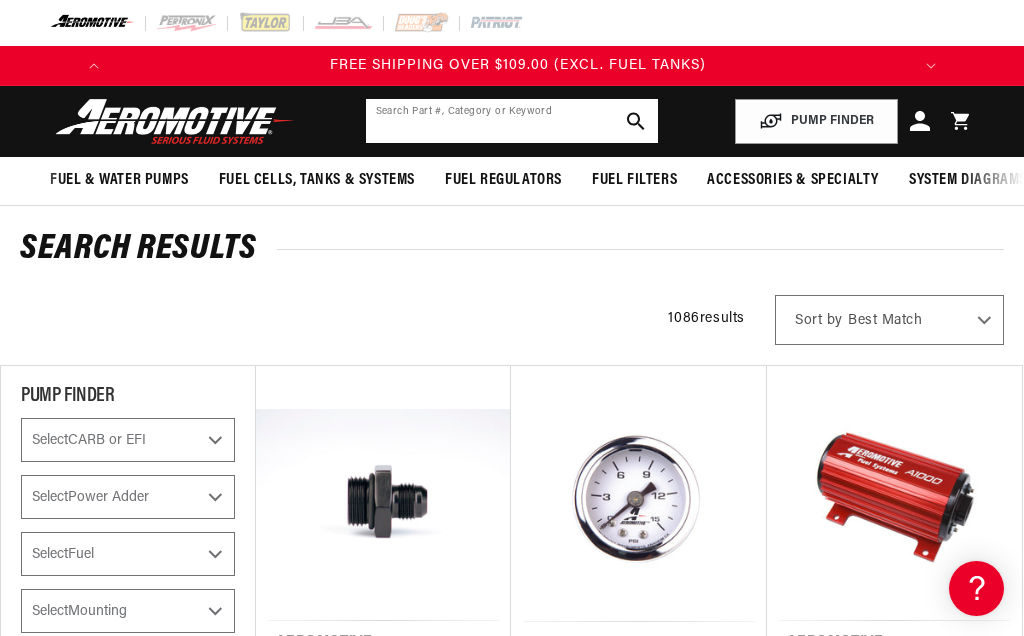 click 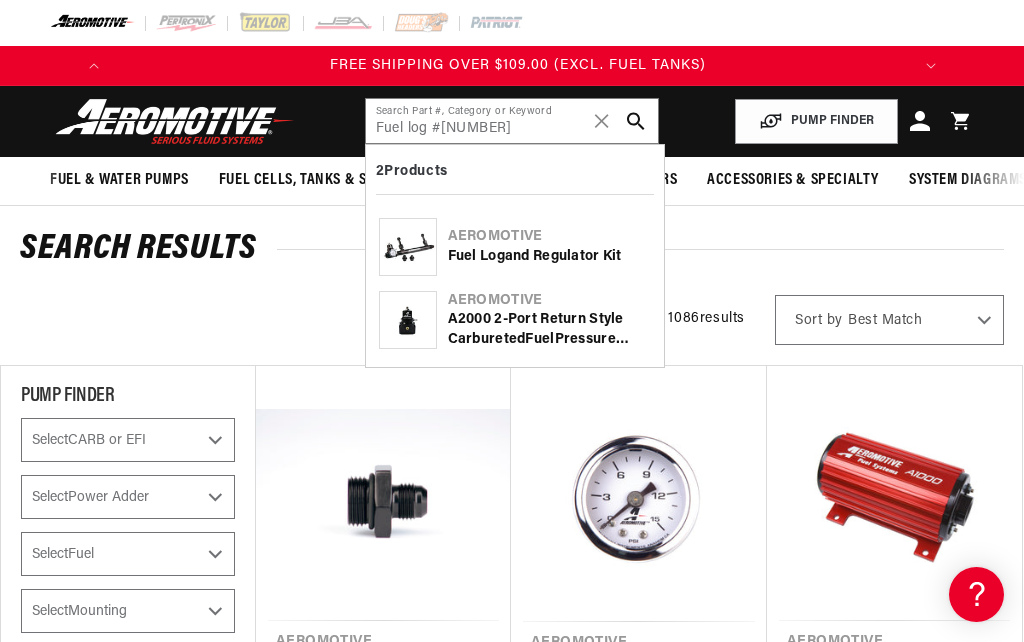 click 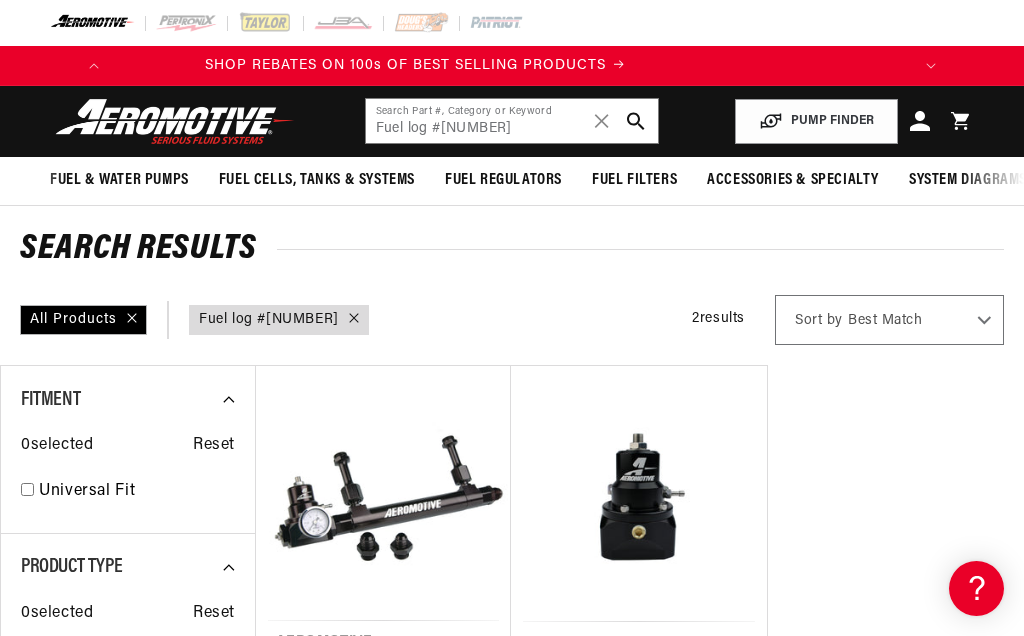 scroll, scrollTop: 0, scrollLeft: 0, axis: both 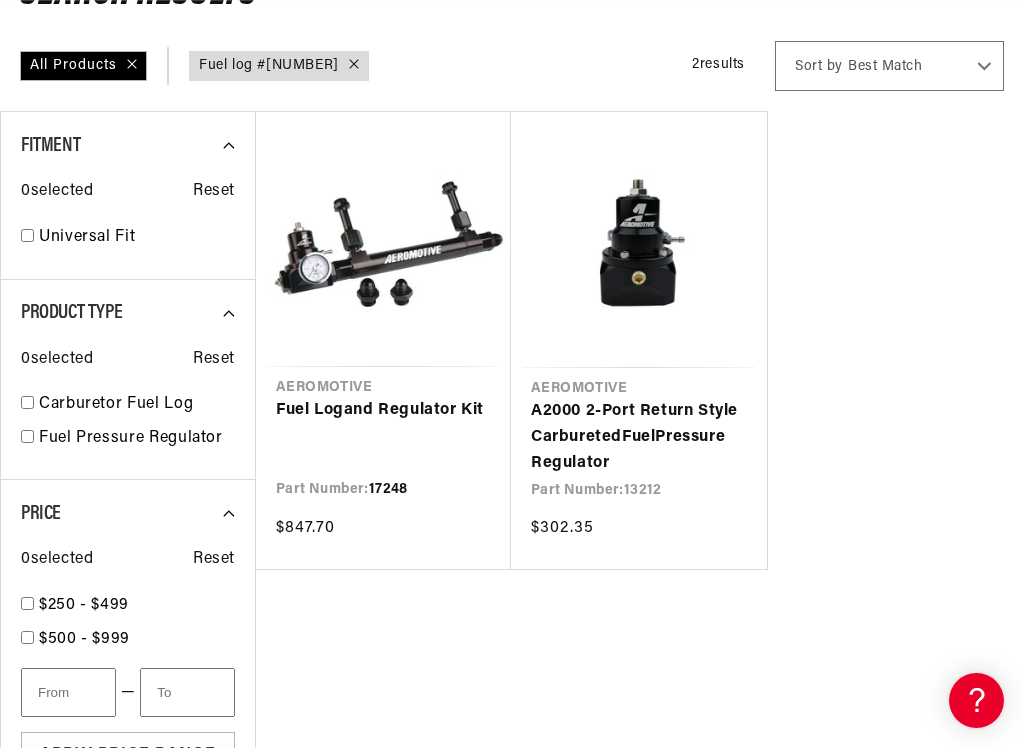 click on "Fuel   Log  and Regulator Kit" at bounding box center [383, 411] 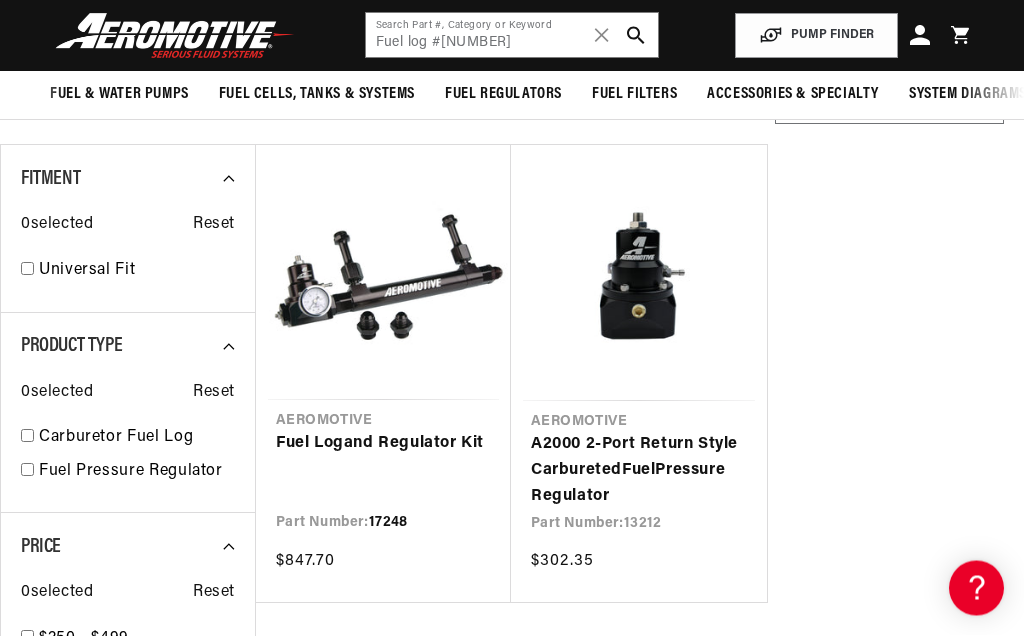 scroll, scrollTop: 0, scrollLeft: 0, axis: both 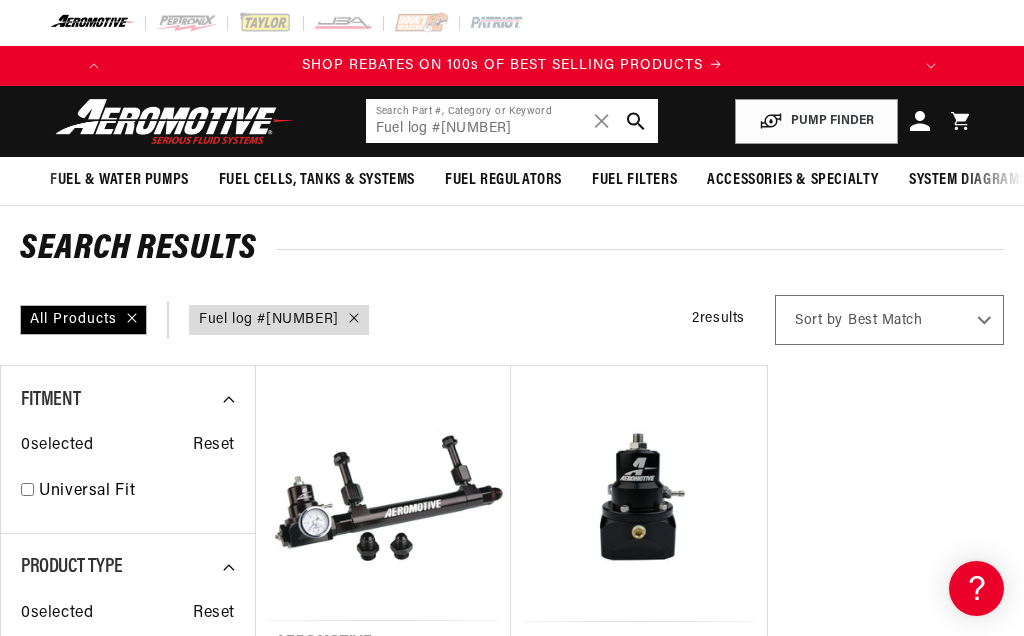 click on "Fuel log #17248" 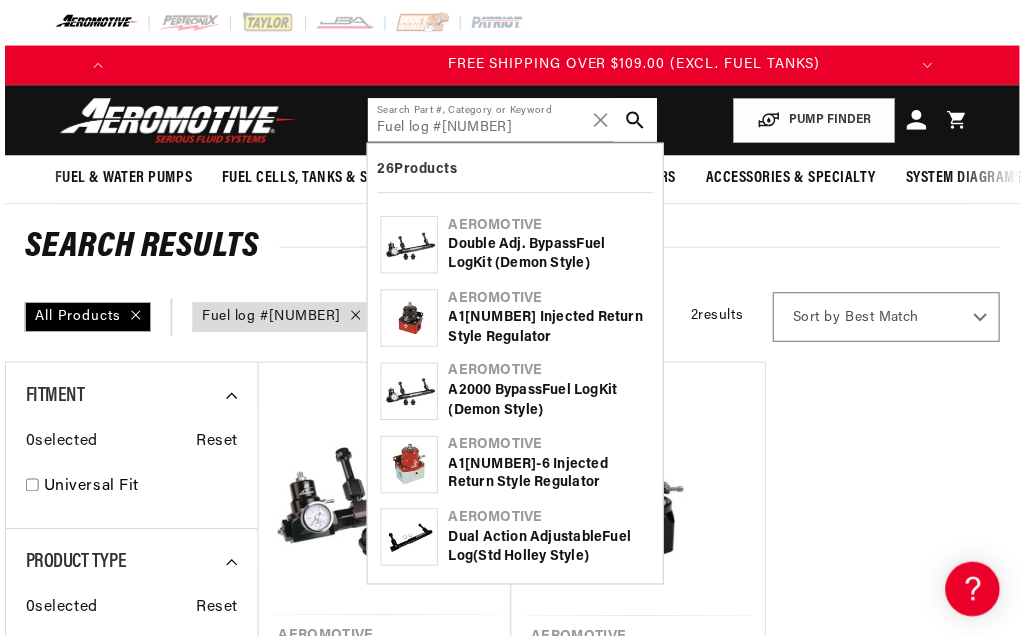 scroll, scrollTop: 0, scrollLeft: 791, axis: horizontal 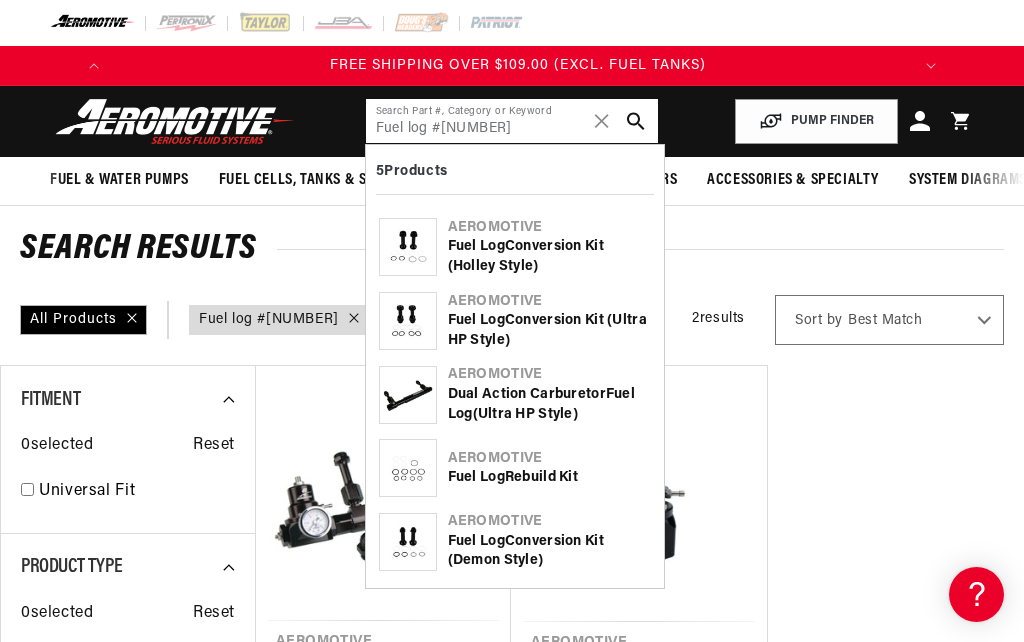 type on "Fuel log #14203" 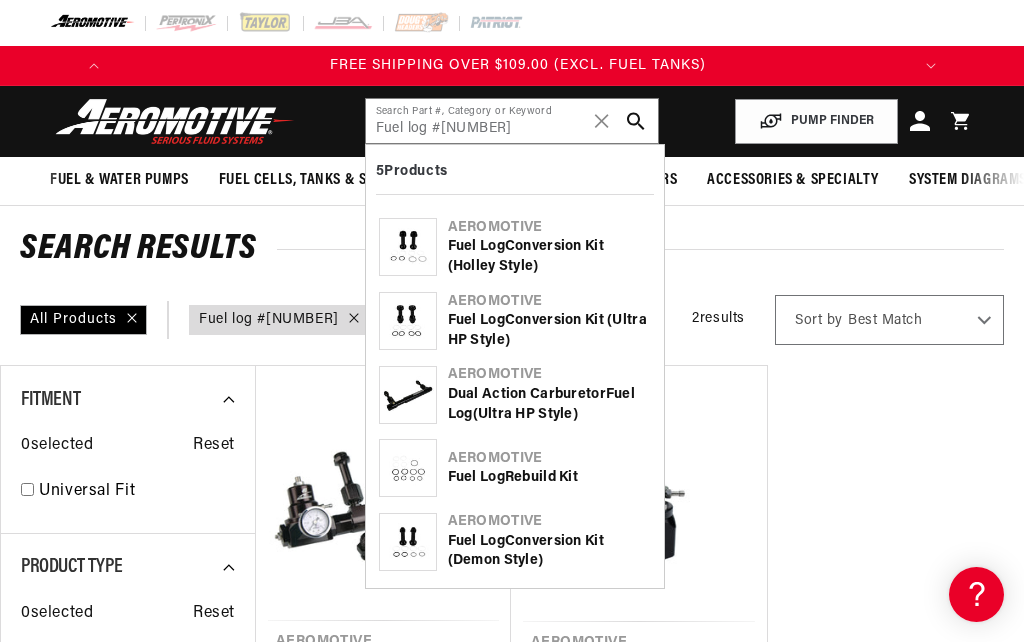 click 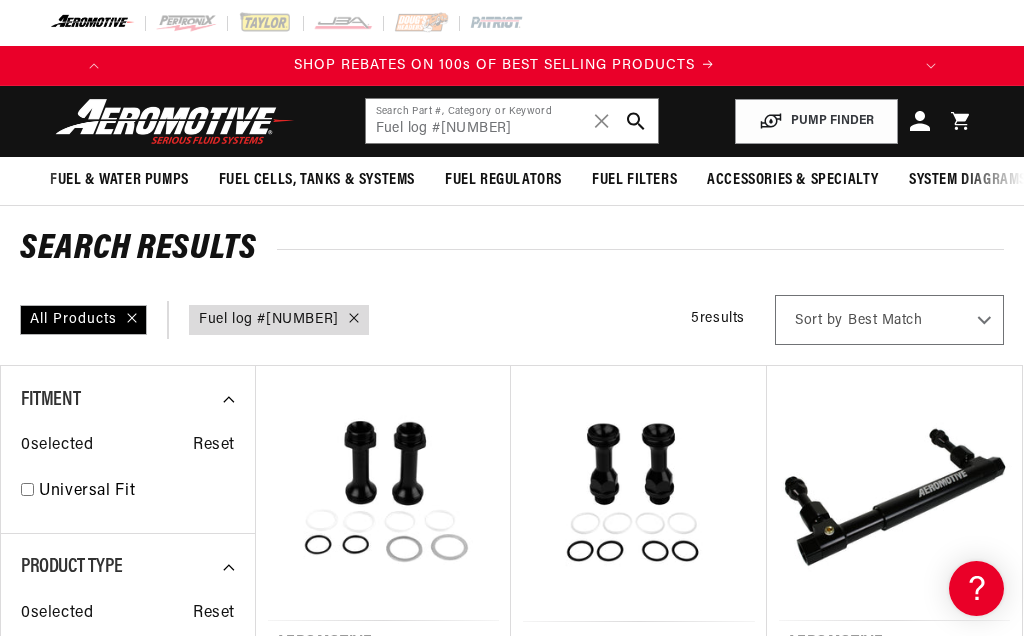 scroll, scrollTop: 0, scrollLeft: 0, axis: both 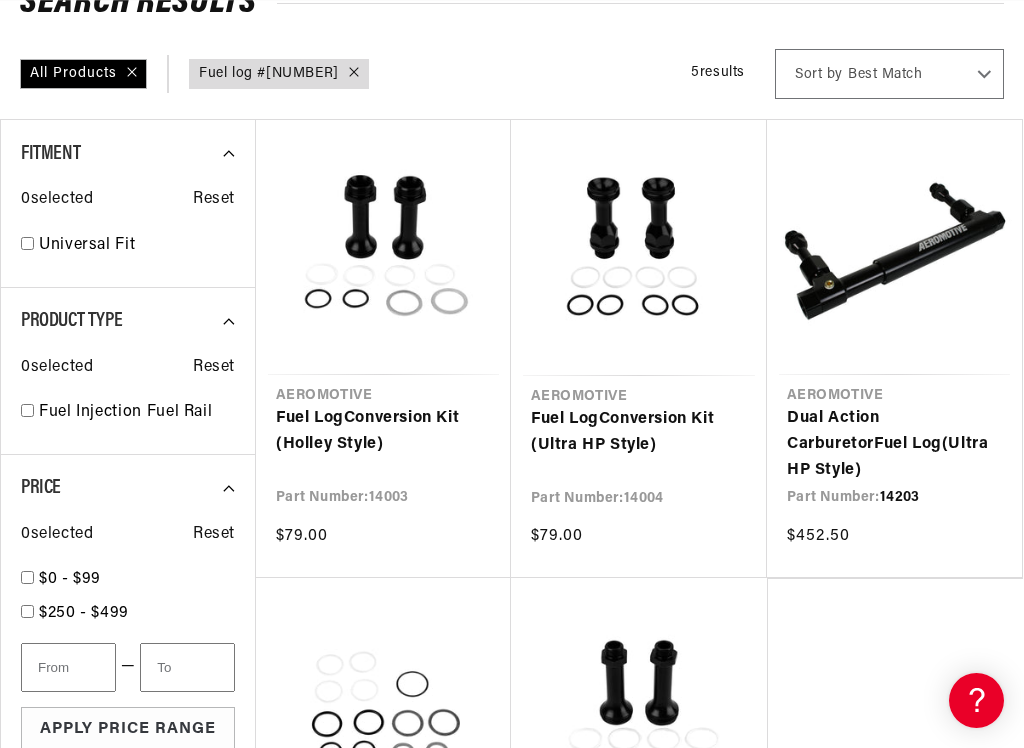 click on "Dual Action Carburetor  Fuel   Log  (Ultra HP Style)" at bounding box center (894, 444) 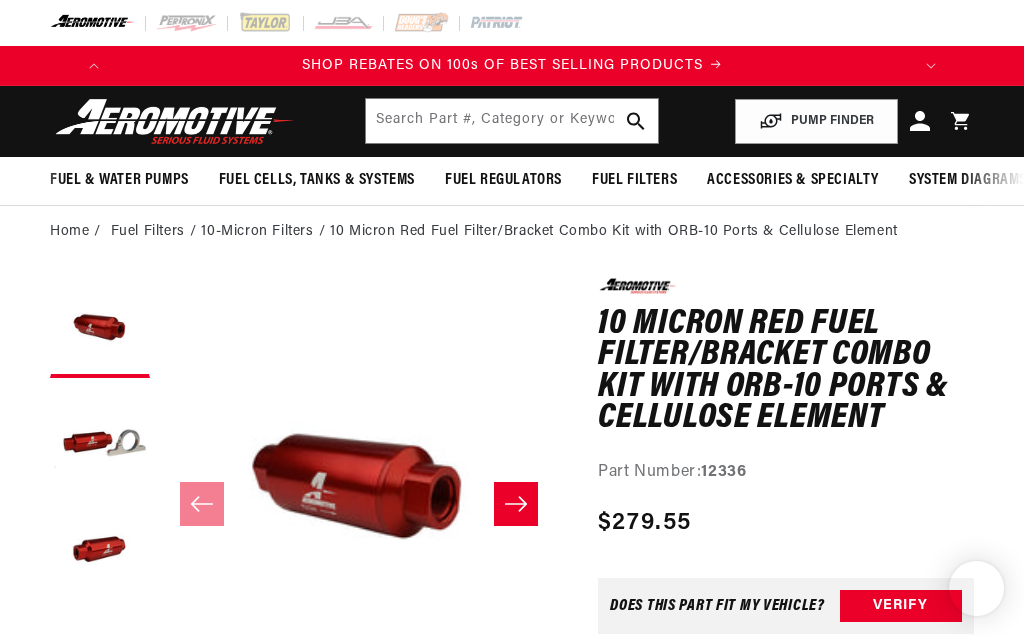 scroll, scrollTop: 0, scrollLeft: 0, axis: both 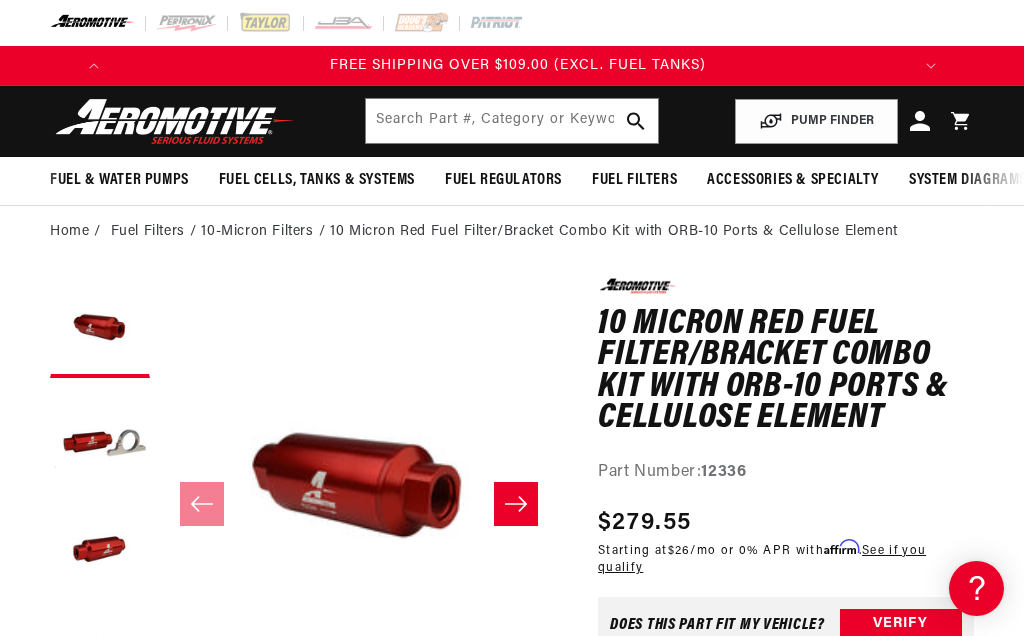 click at bounding box center [516, 504] 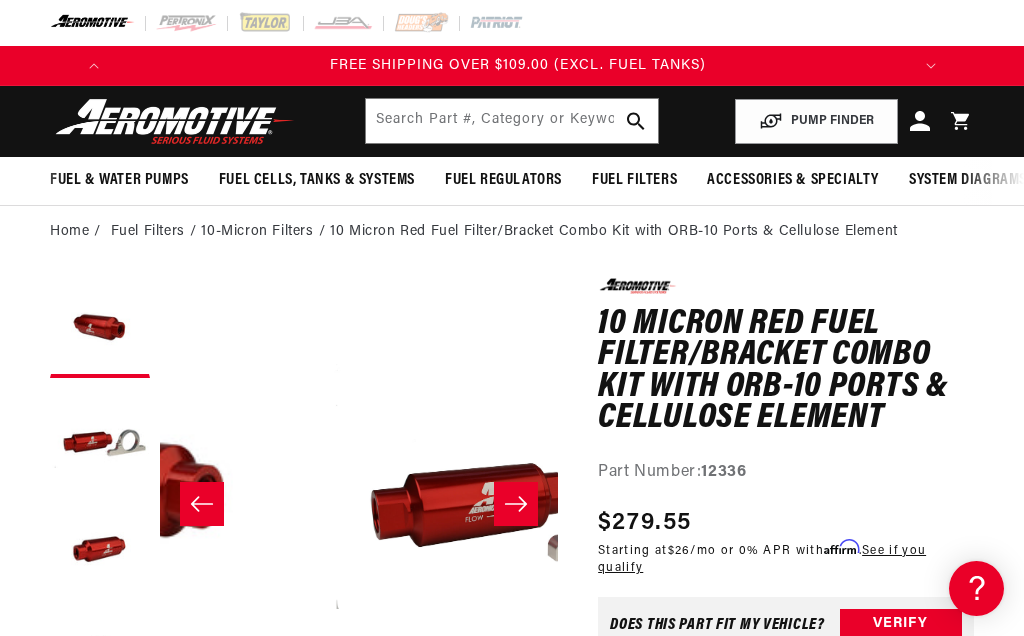scroll, scrollTop: 1, scrollLeft: 398, axis: both 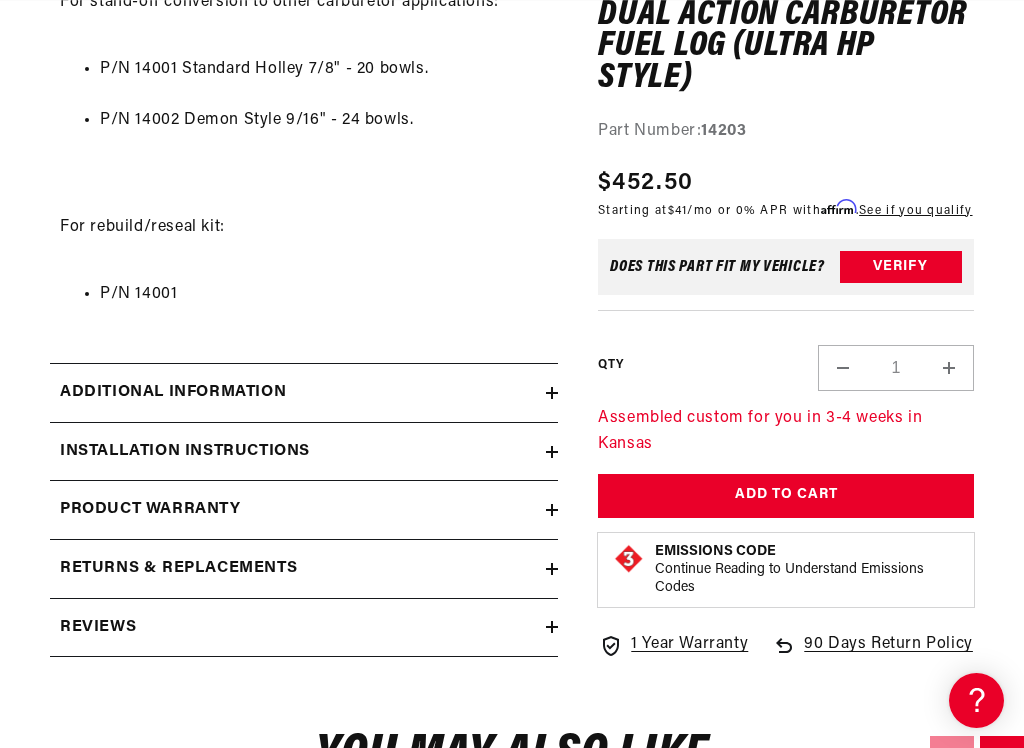 click on "Additional information" at bounding box center [298, 393] 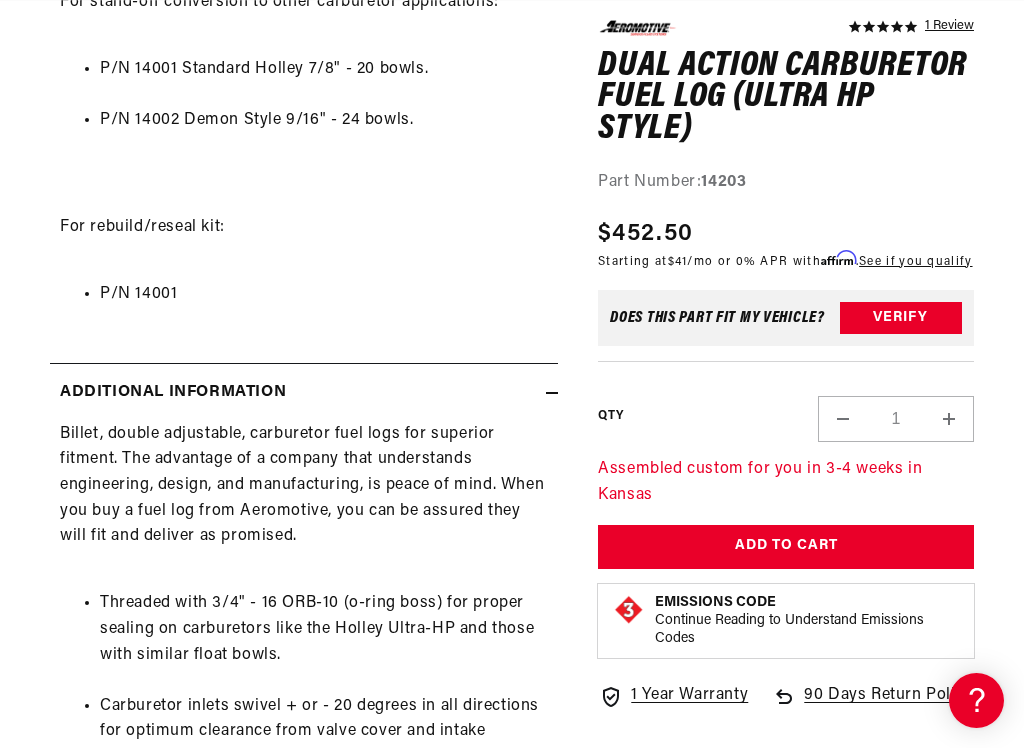 scroll, scrollTop: 0, scrollLeft: 791, axis: horizontal 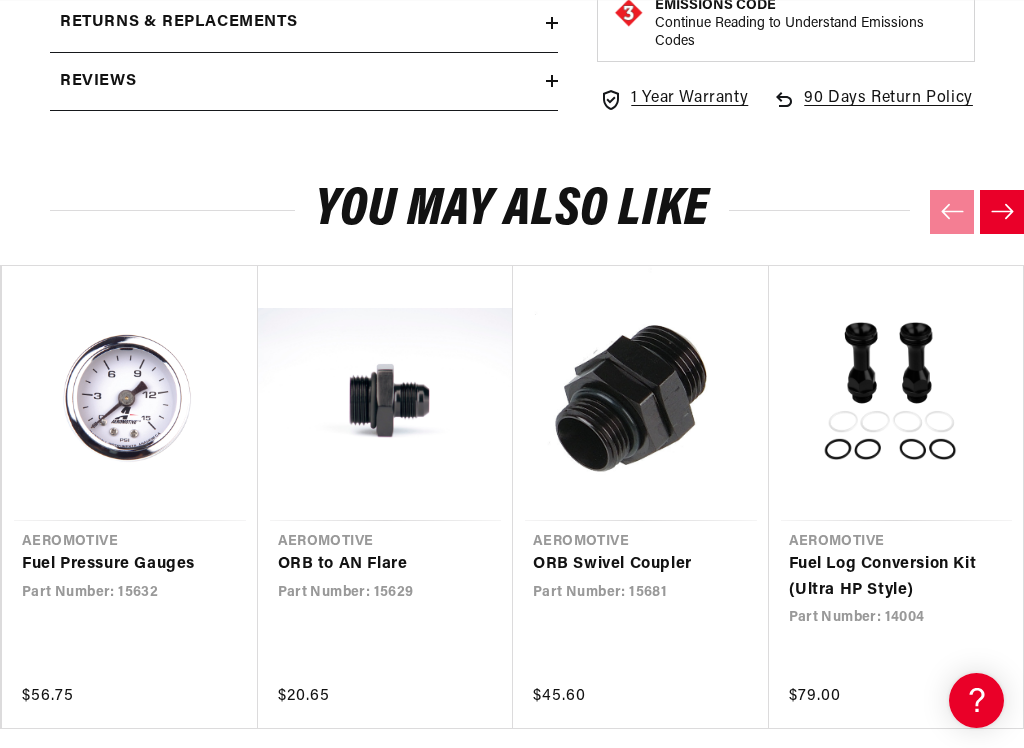 click on "Fuel Log Conversion Kit (Ultra HP Style)" at bounding box center [887, 577] 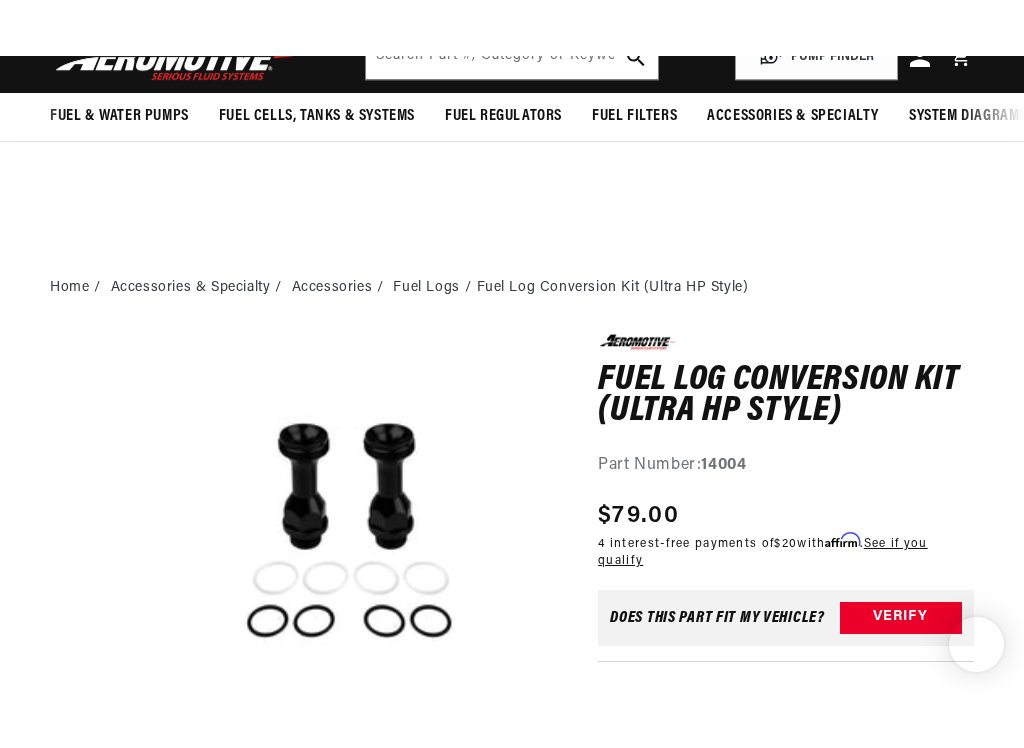 scroll, scrollTop: 316, scrollLeft: 0, axis: vertical 